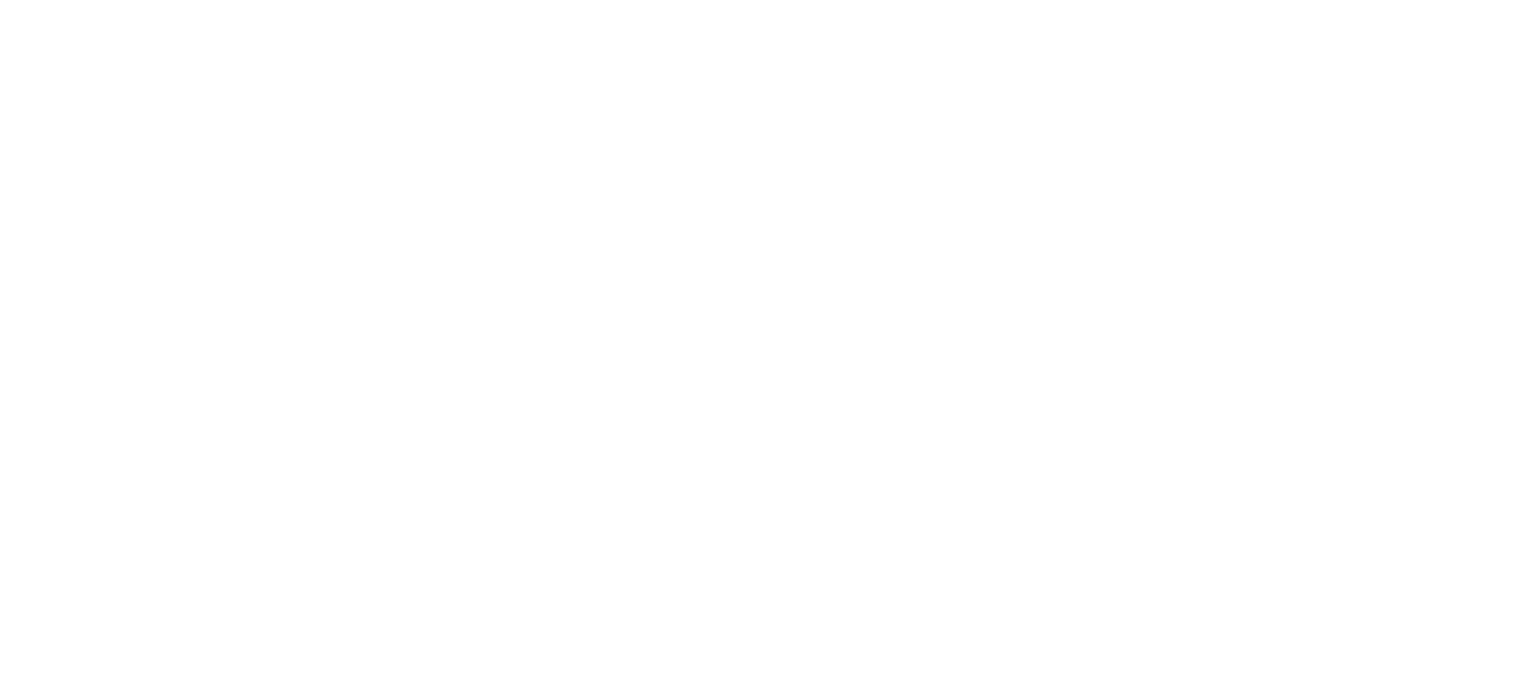 scroll, scrollTop: 0, scrollLeft: 0, axis: both 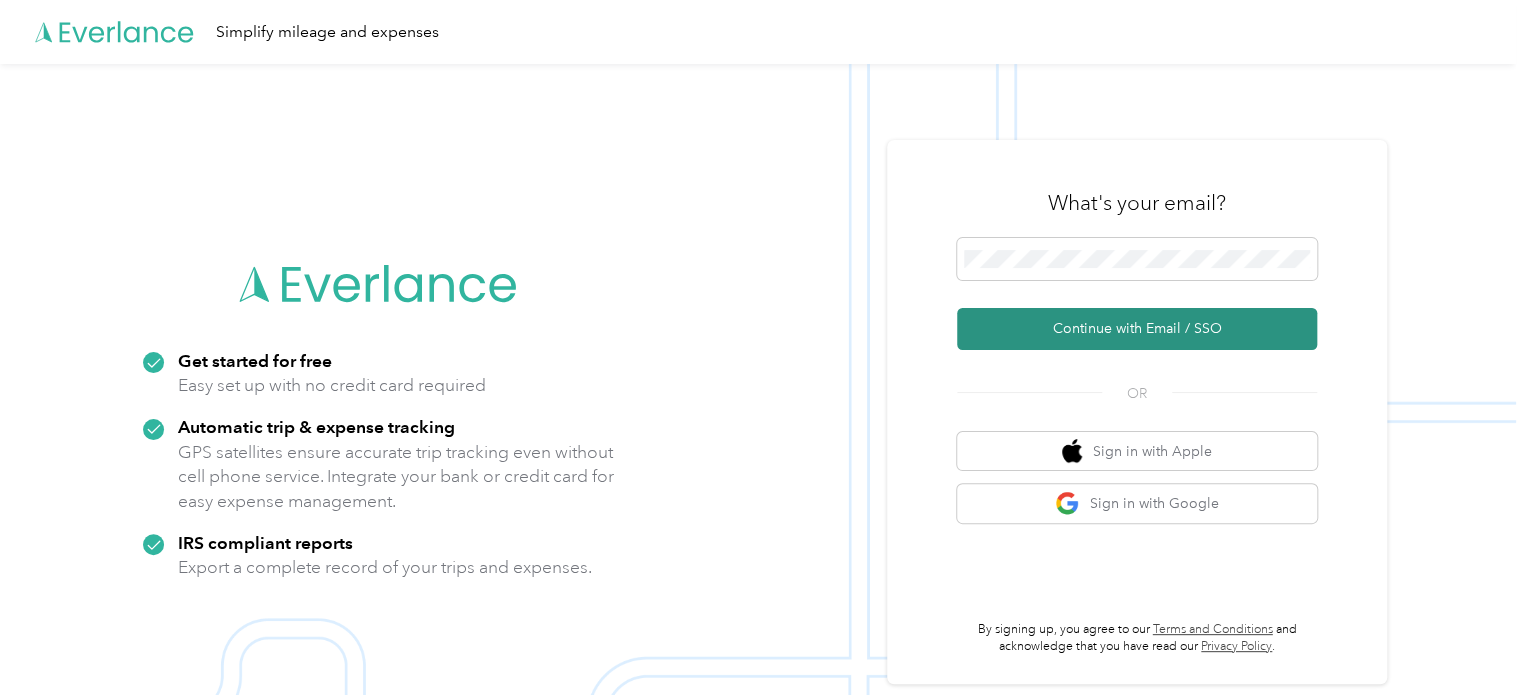 click on "Continue with Email / SSO" at bounding box center [1137, 329] 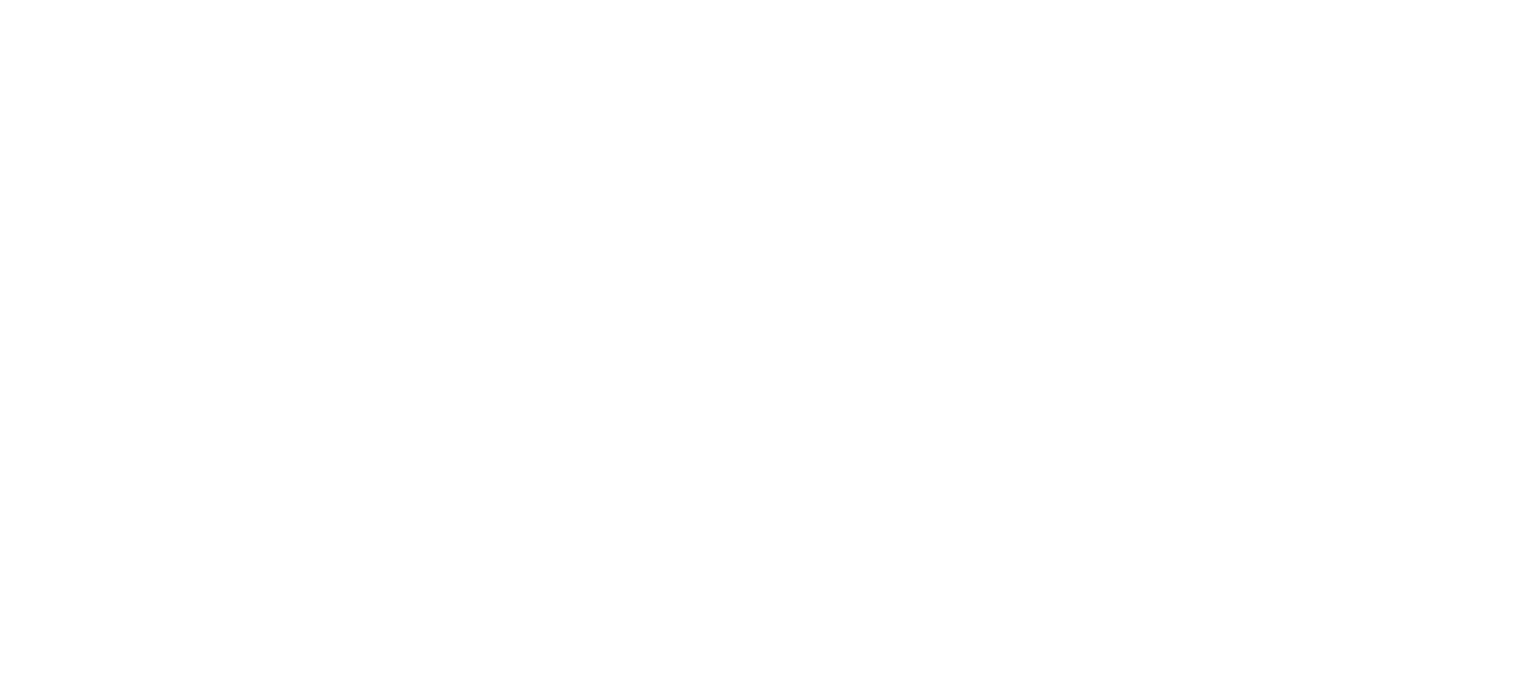 scroll, scrollTop: 0, scrollLeft: 0, axis: both 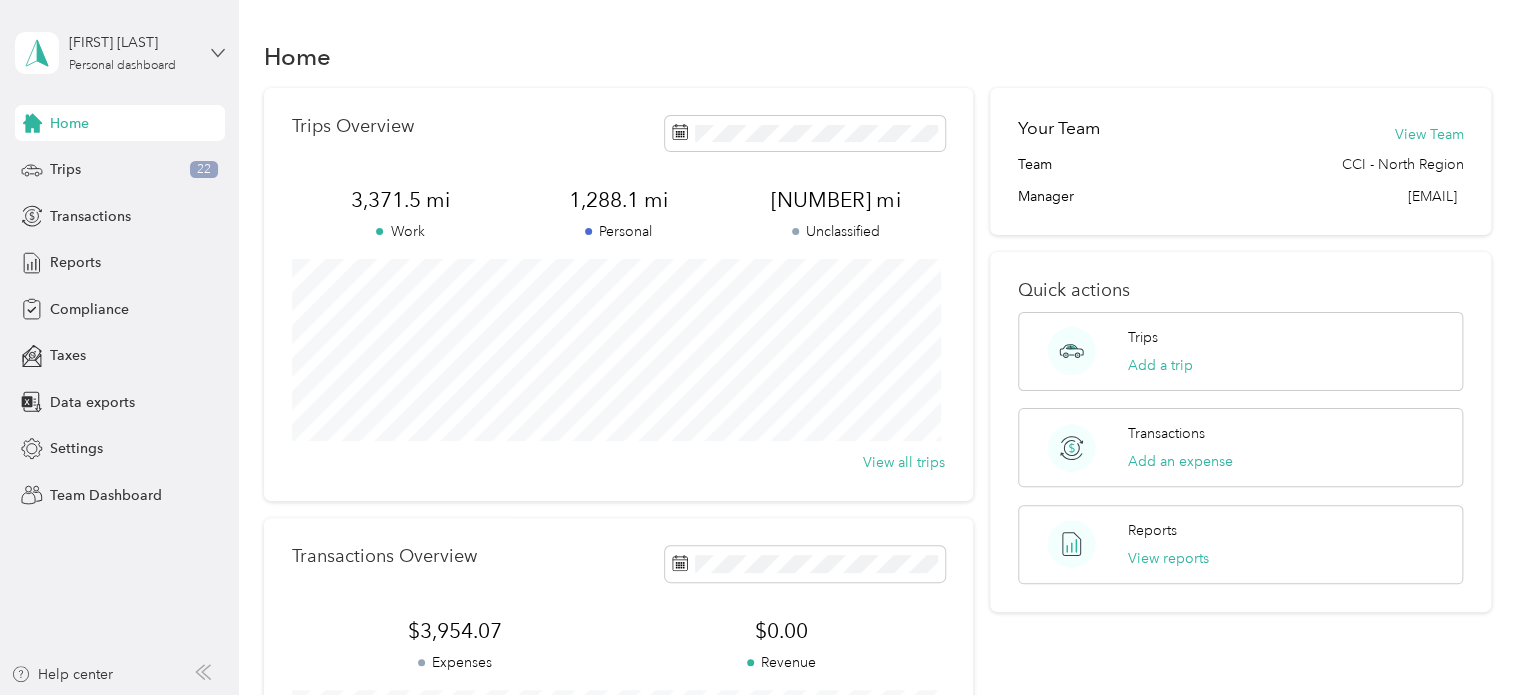 click 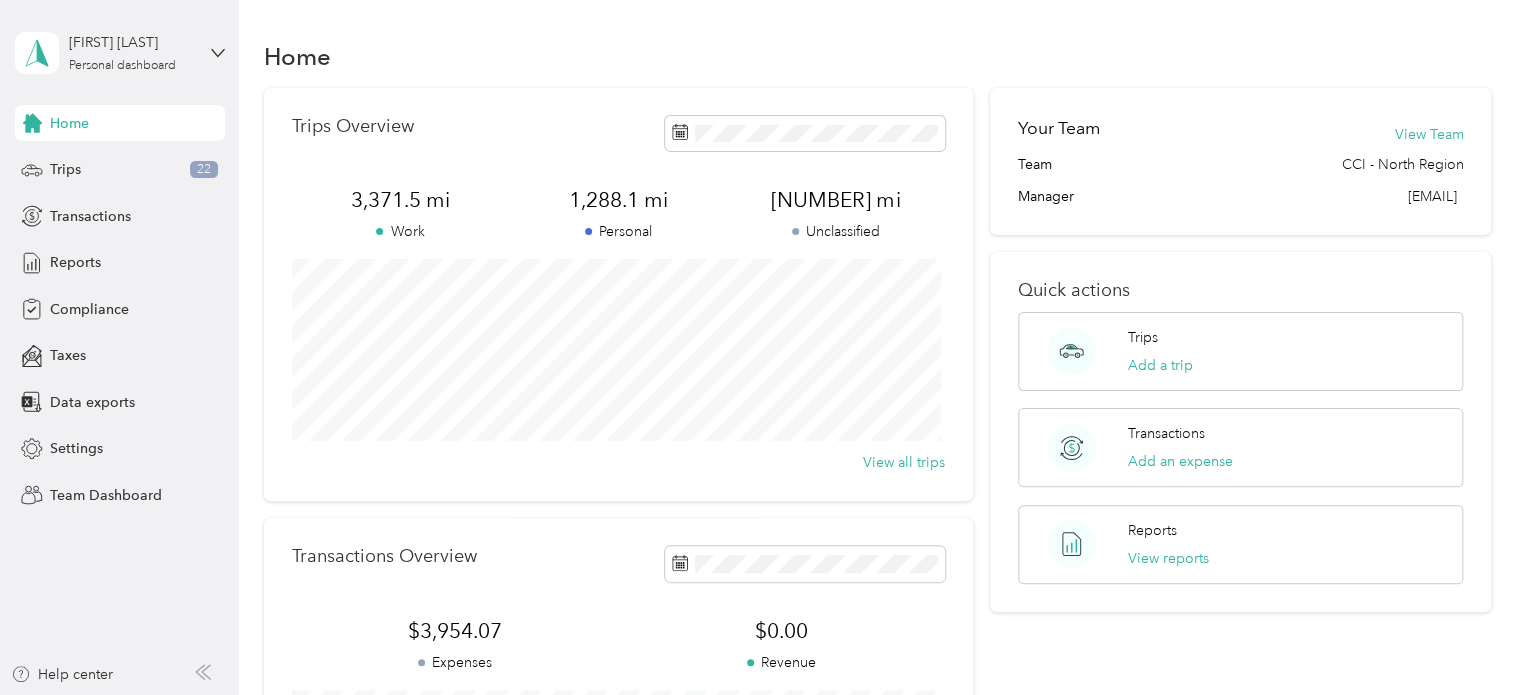click on "Team dashboard" at bounding box center [85, 164] 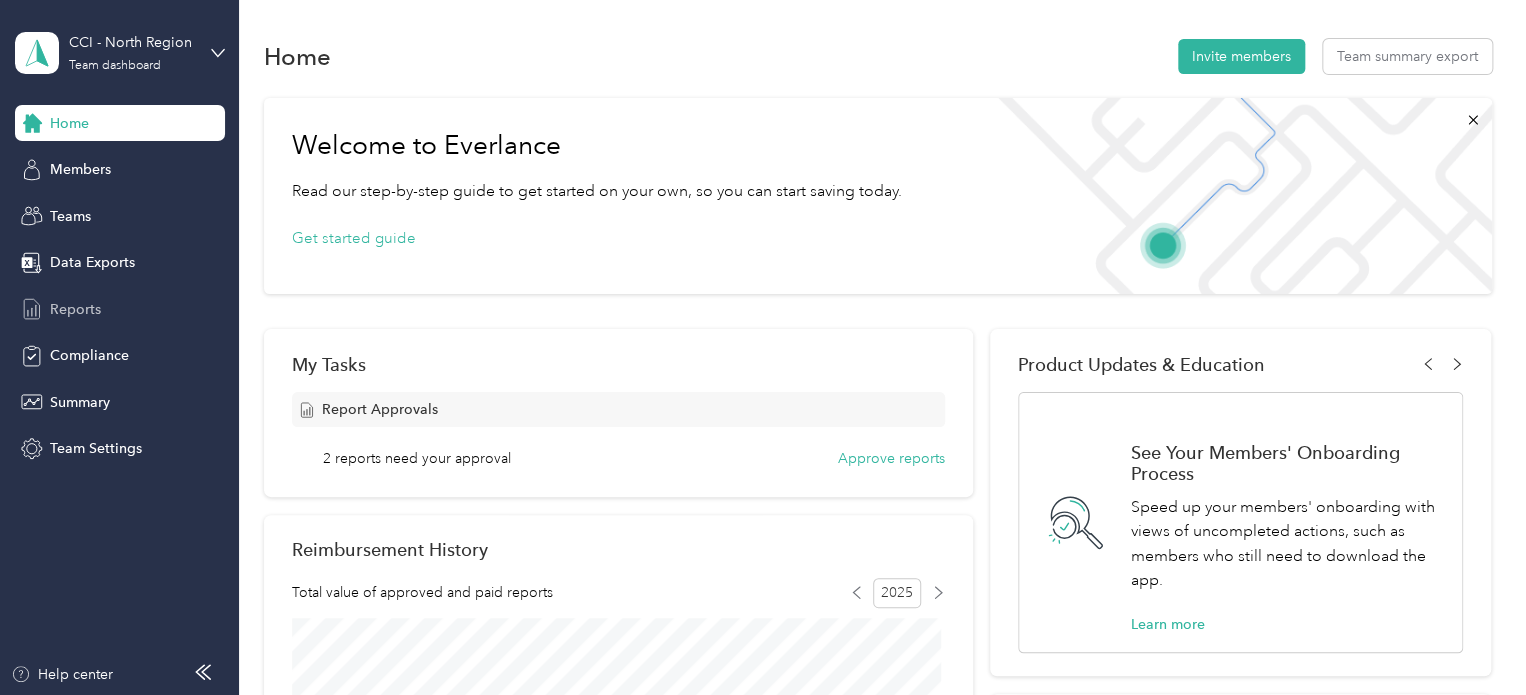 click on "Reports" at bounding box center (75, 309) 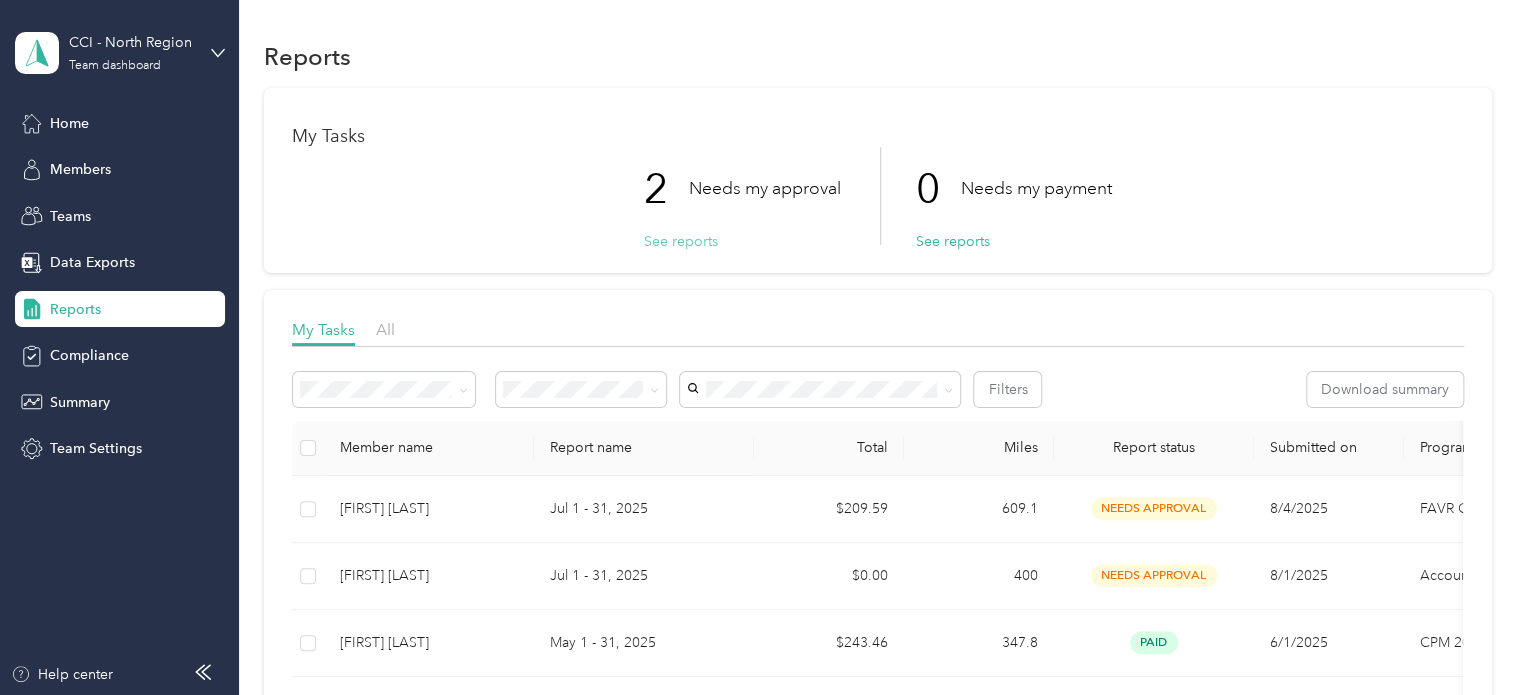 click on "See reports" at bounding box center (681, 241) 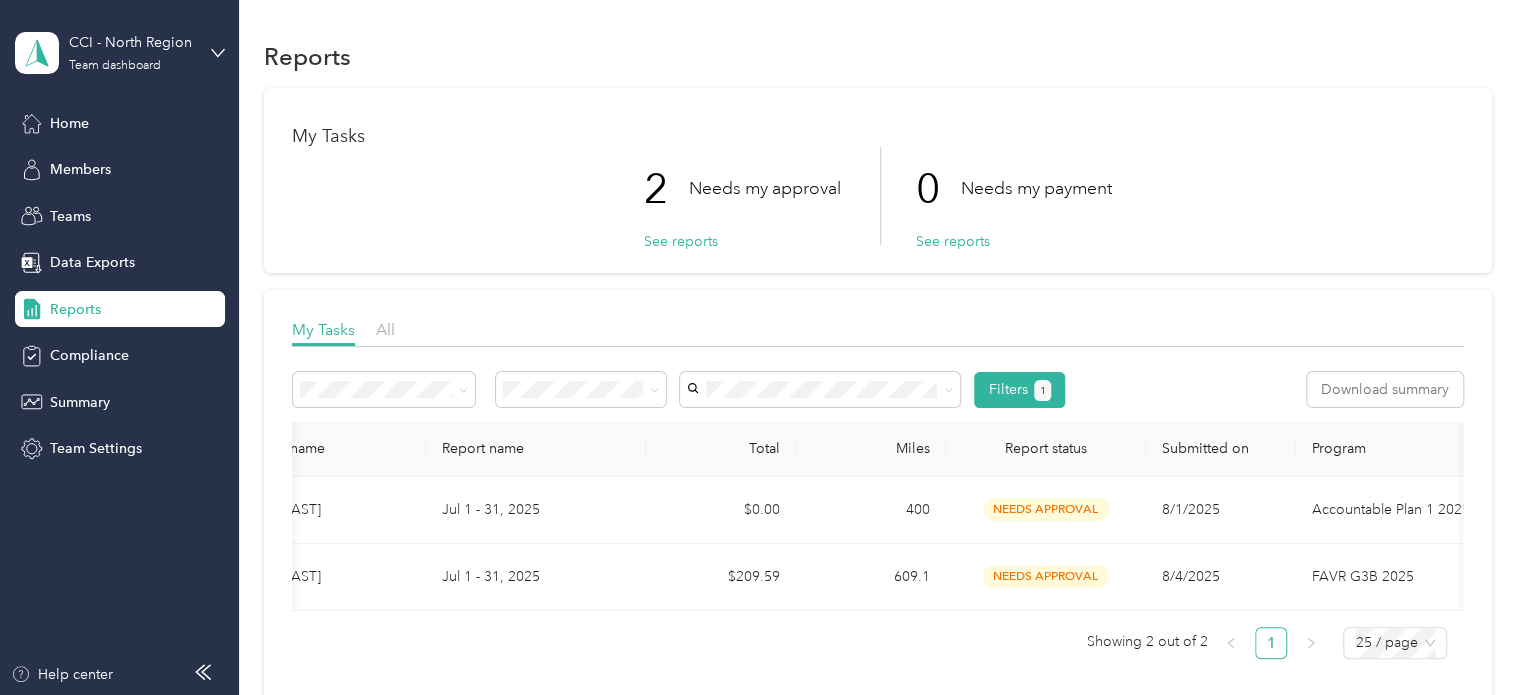 scroll, scrollTop: 0, scrollLeft: 54, axis: horizontal 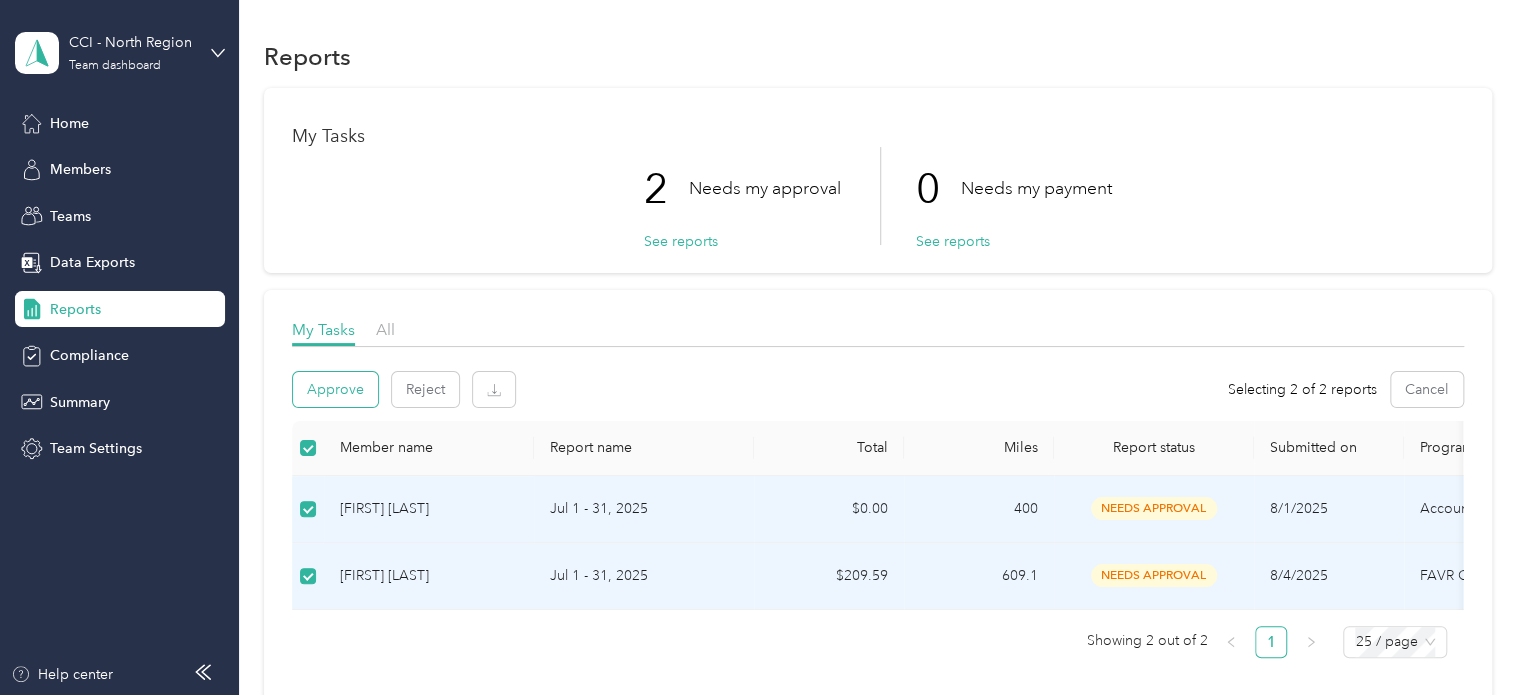 click on "Approve" at bounding box center (335, 389) 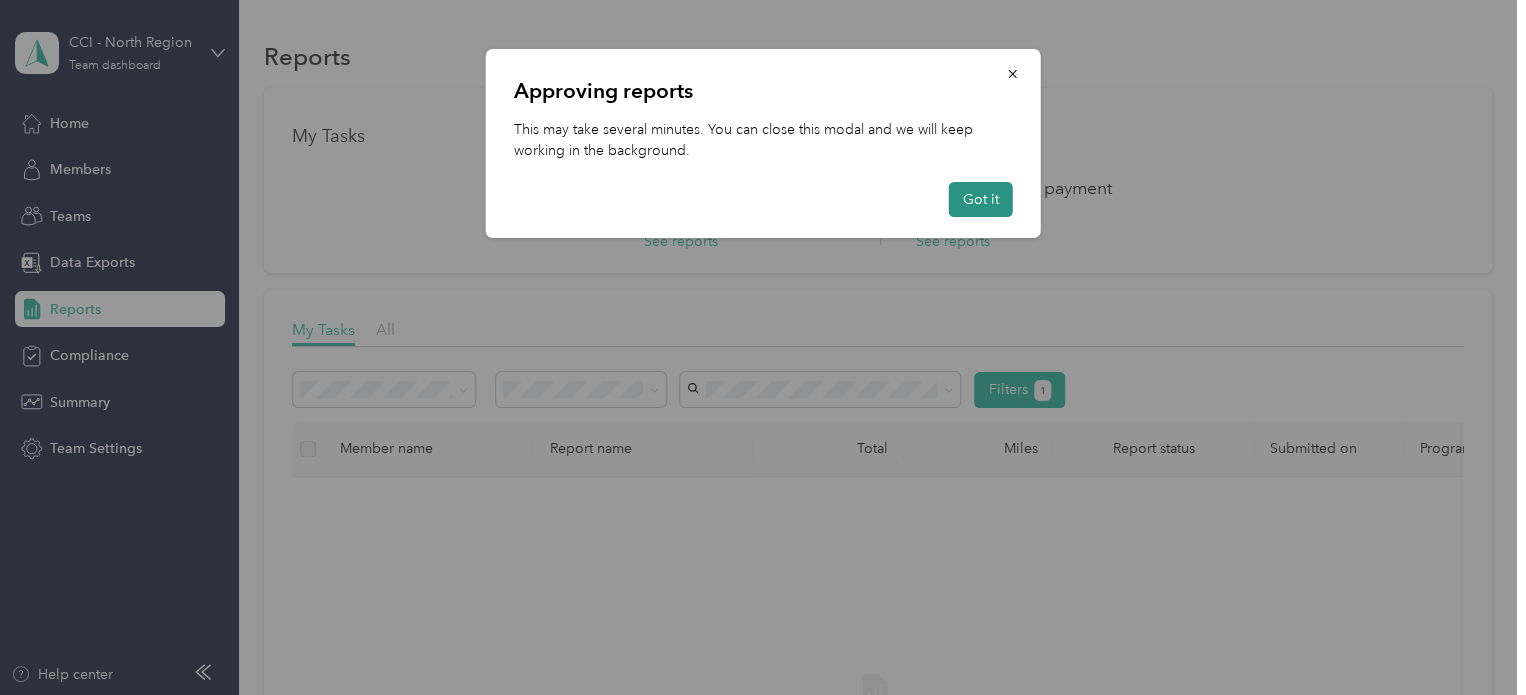 click on "Got it" at bounding box center [981, 199] 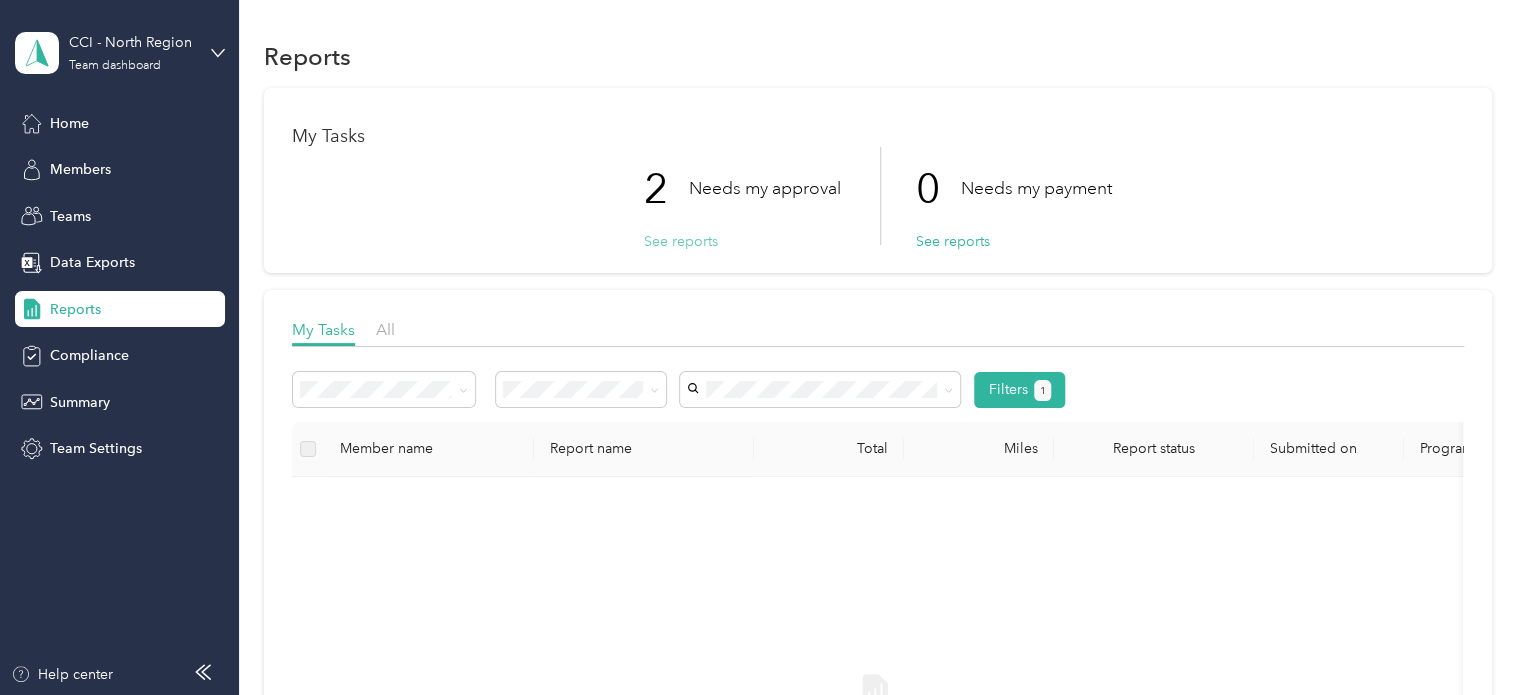 click on "See reports" at bounding box center (681, 241) 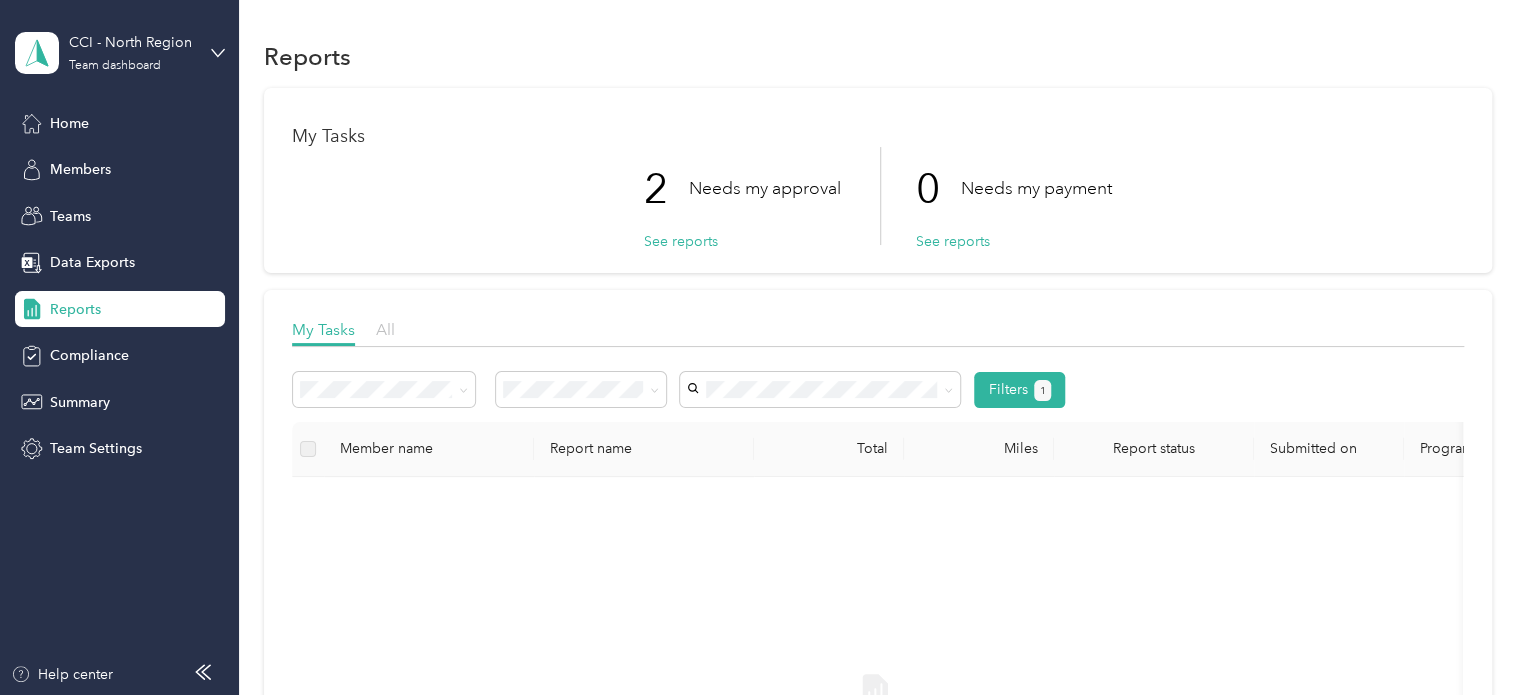 click on "All" at bounding box center [385, 329] 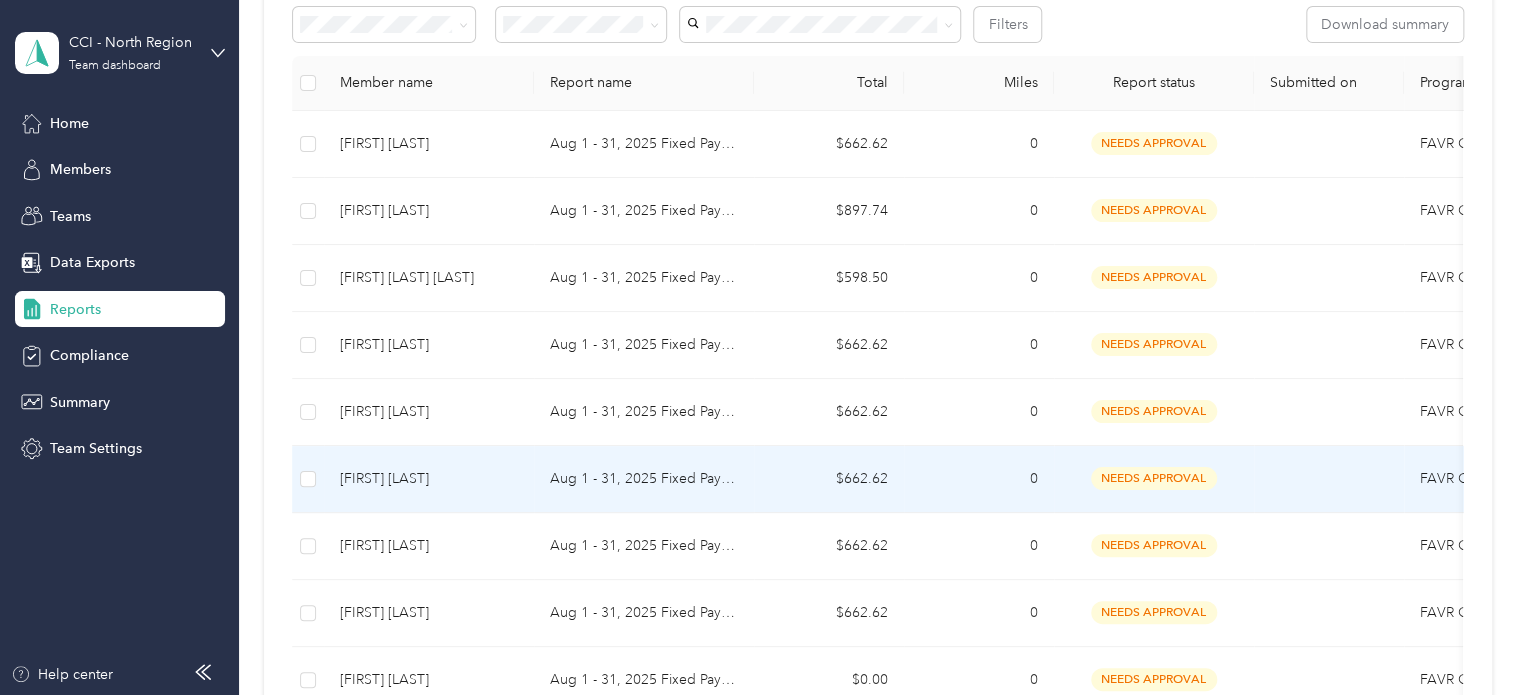 scroll, scrollTop: 400, scrollLeft: 0, axis: vertical 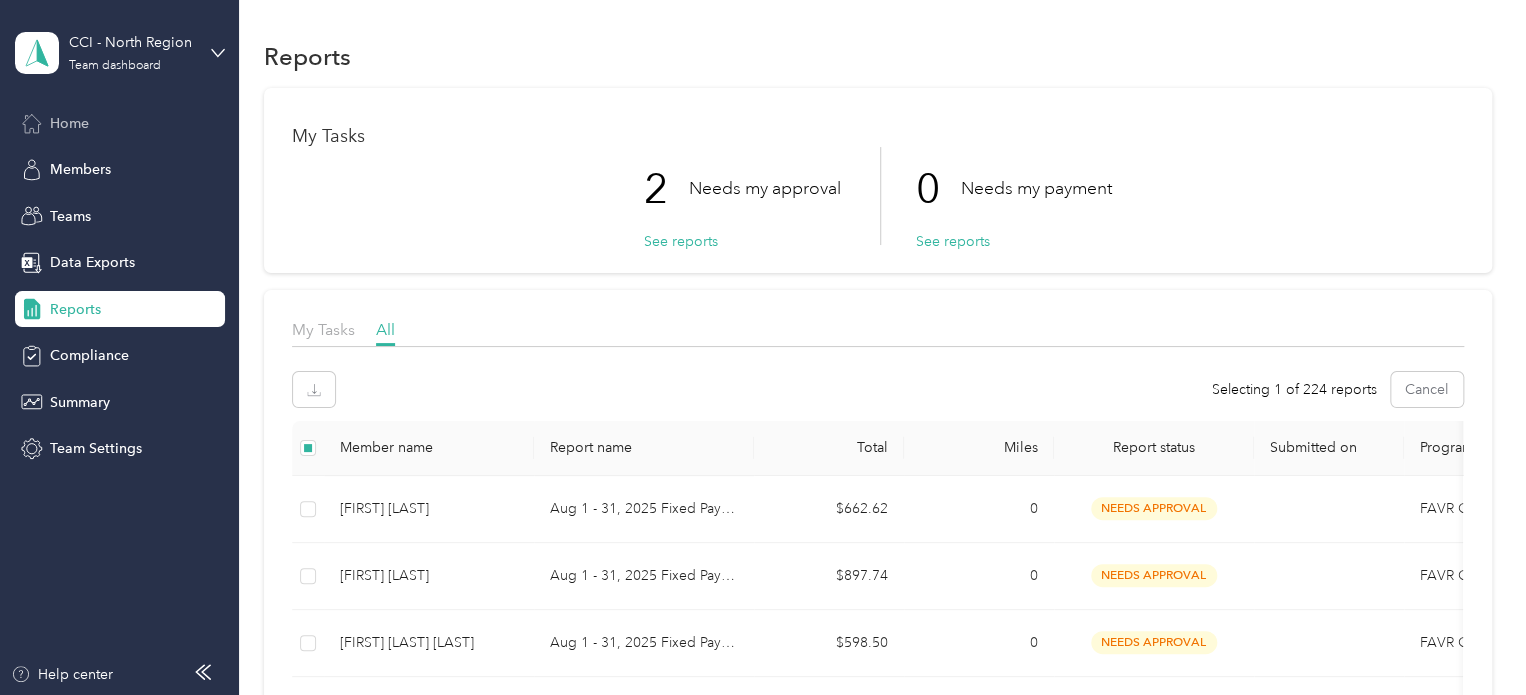 click on "Home" at bounding box center (69, 123) 